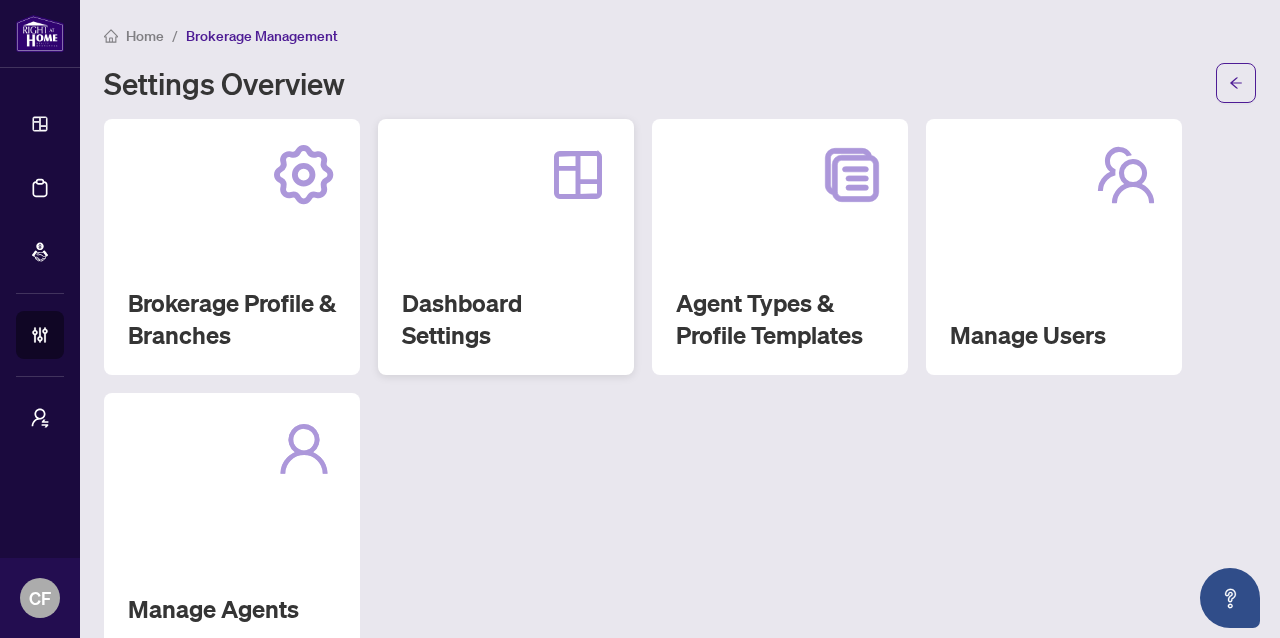 scroll, scrollTop: 0, scrollLeft: 0, axis: both 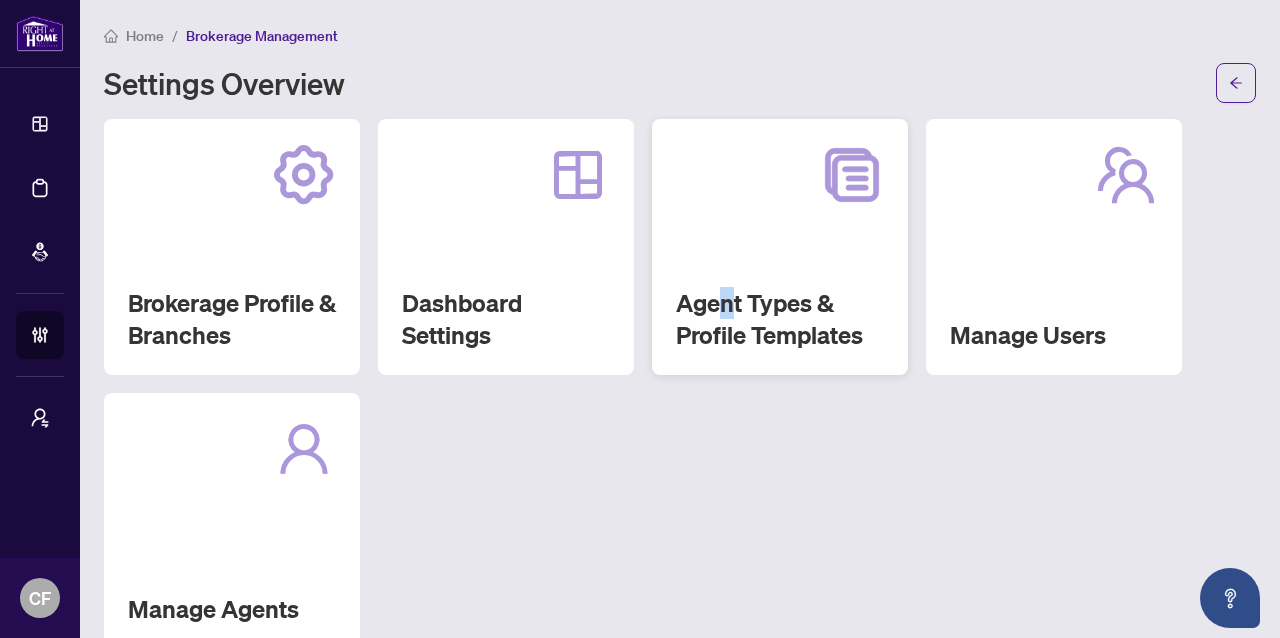 click on "Agent Types & Profile Templates" at bounding box center (780, 319) 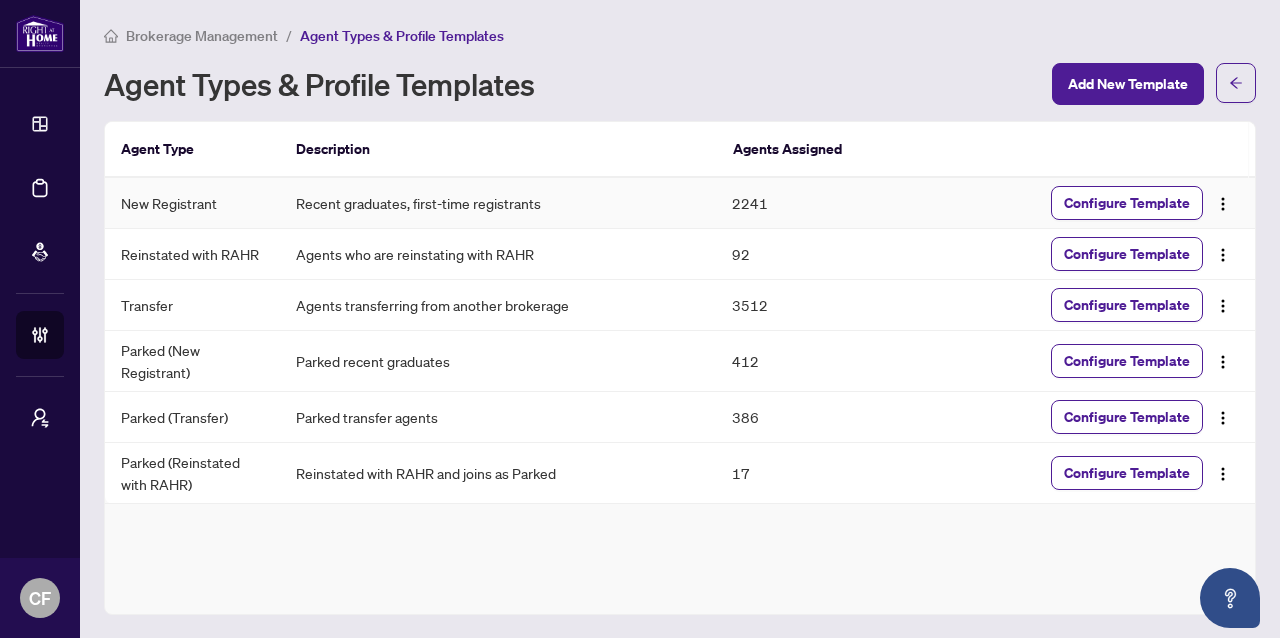 click on "Recent graduates, first-time registrants" at bounding box center (498, 203) 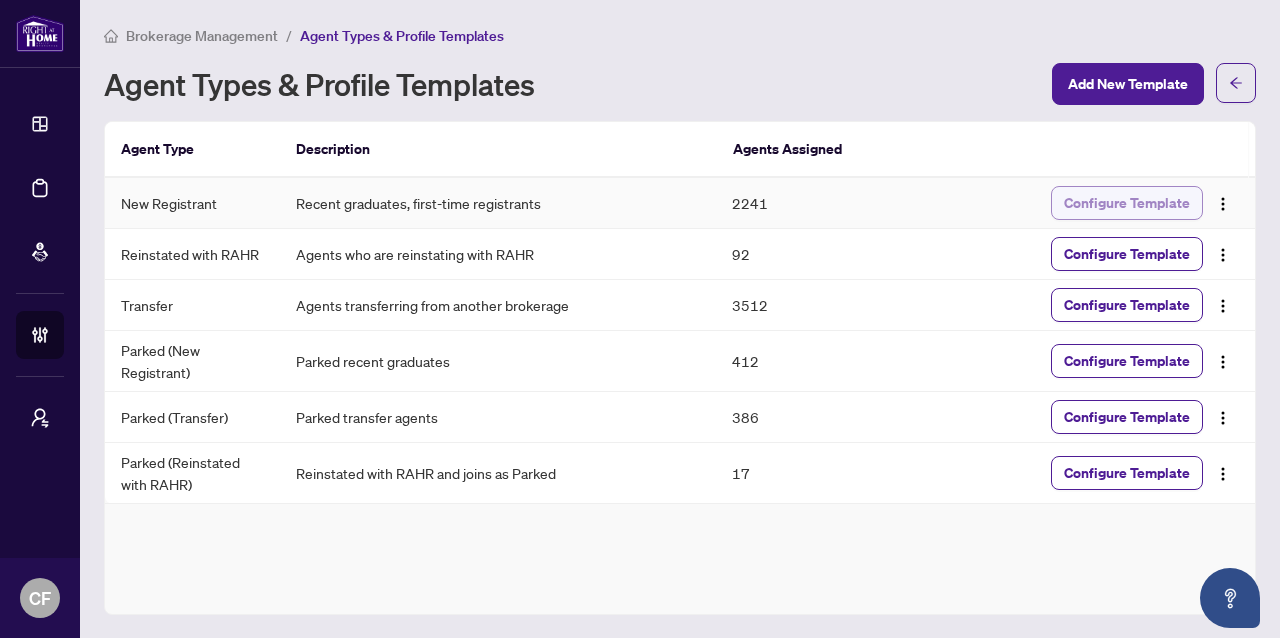 click on "Configure Template" at bounding box center [1127, 203] 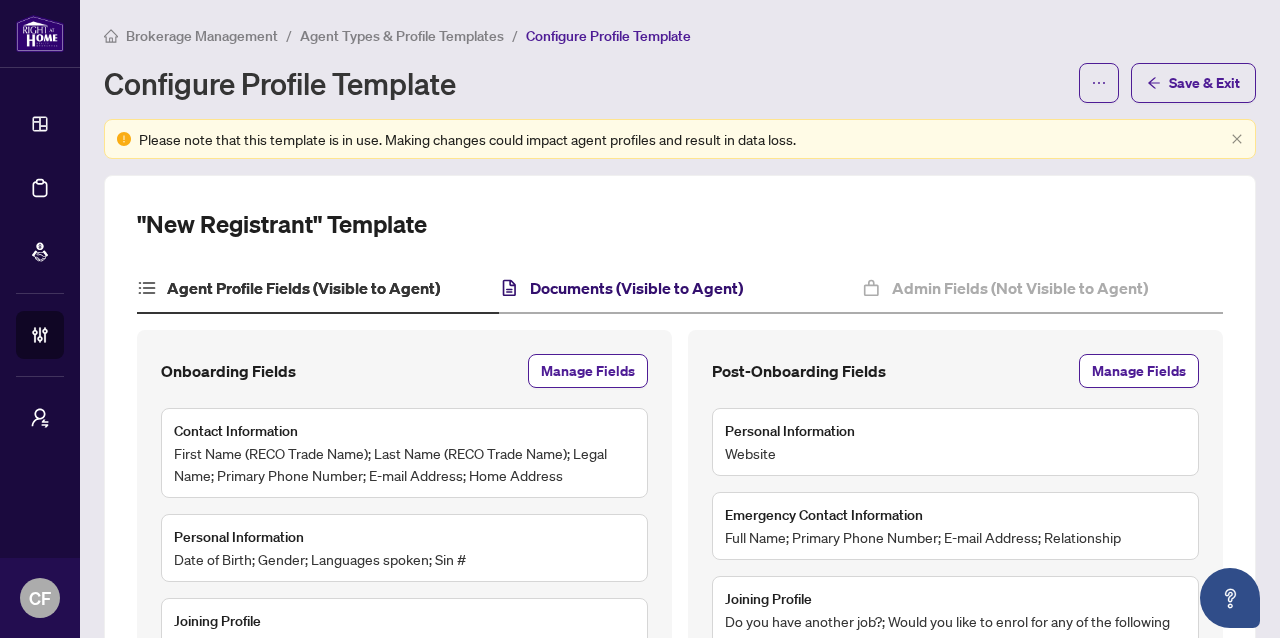 click on "Documents (Visible to Agent)" at bounding box center (636, 288) 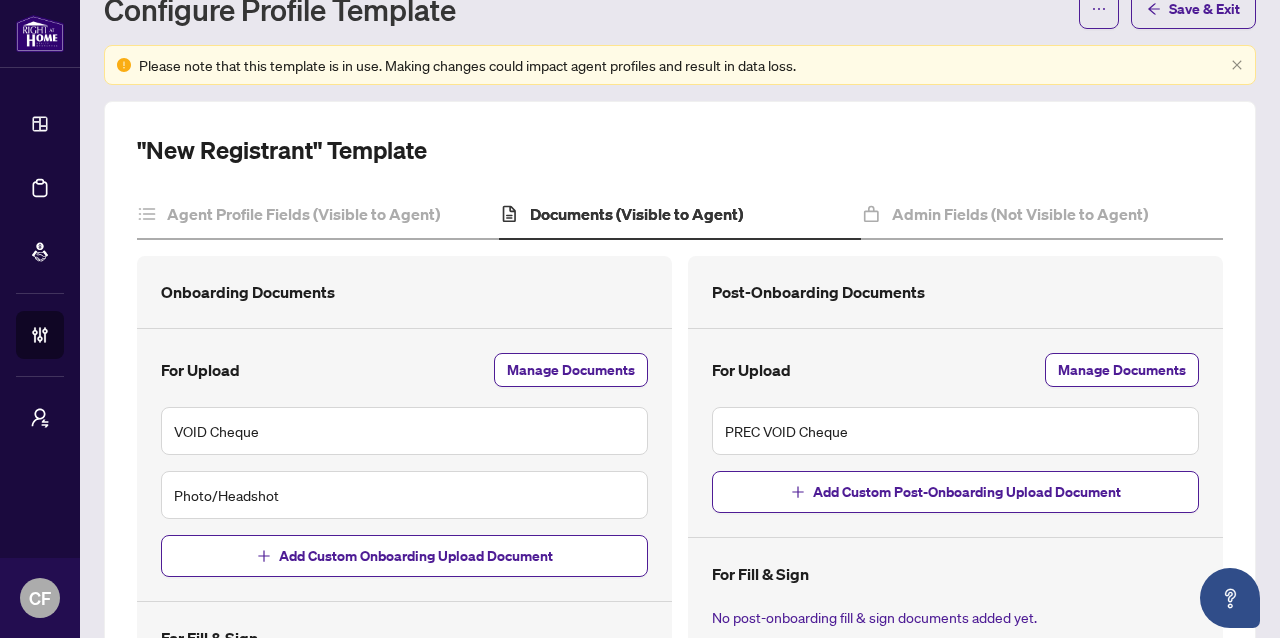 scroll, scrollTop: 0, scrollLeft: 0, axis: both 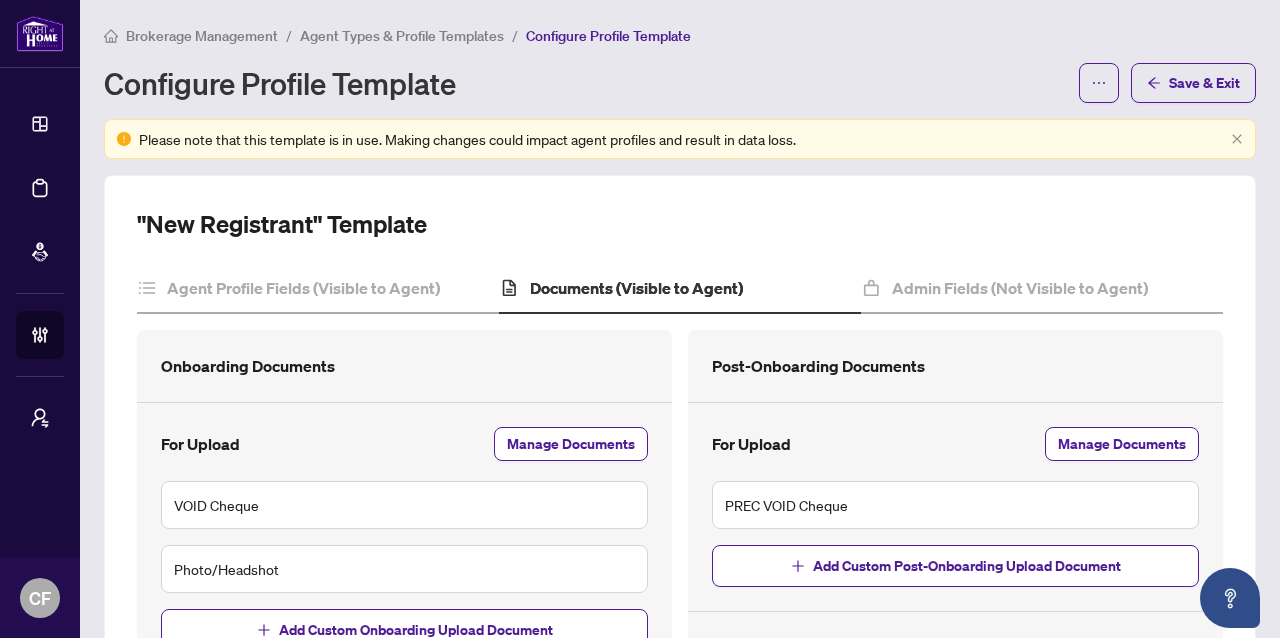 click on "Agent Types & Profile Templates" at bounding box center [402, 36] 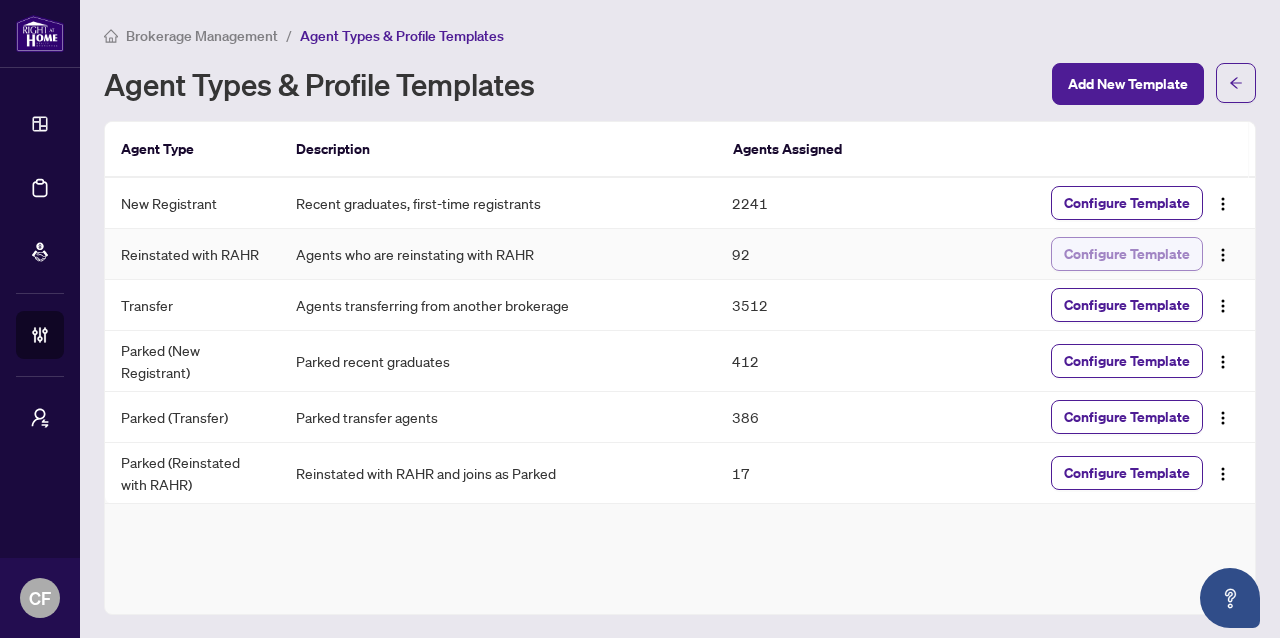 click on "Configure Template" at bounding box center [1127, 254] 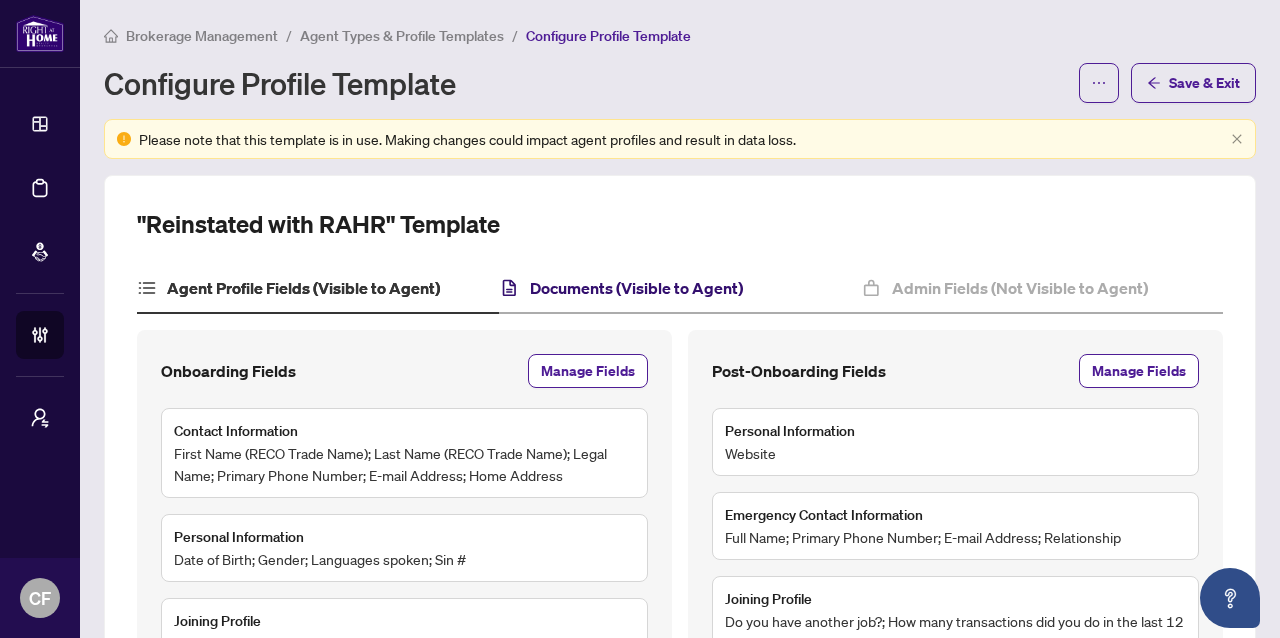 click on "Documents (Visible to Agent)" at bounding box center [636, 288] 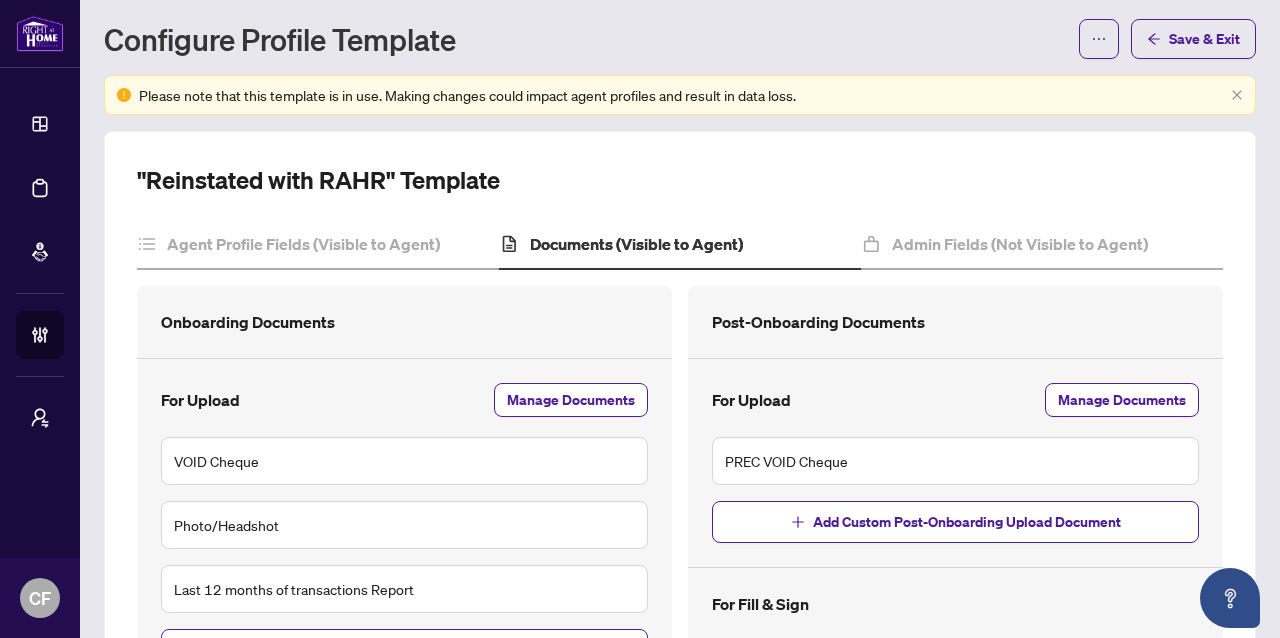 scroll, scrollTop: 0, scrollLeft: 0, axis: both 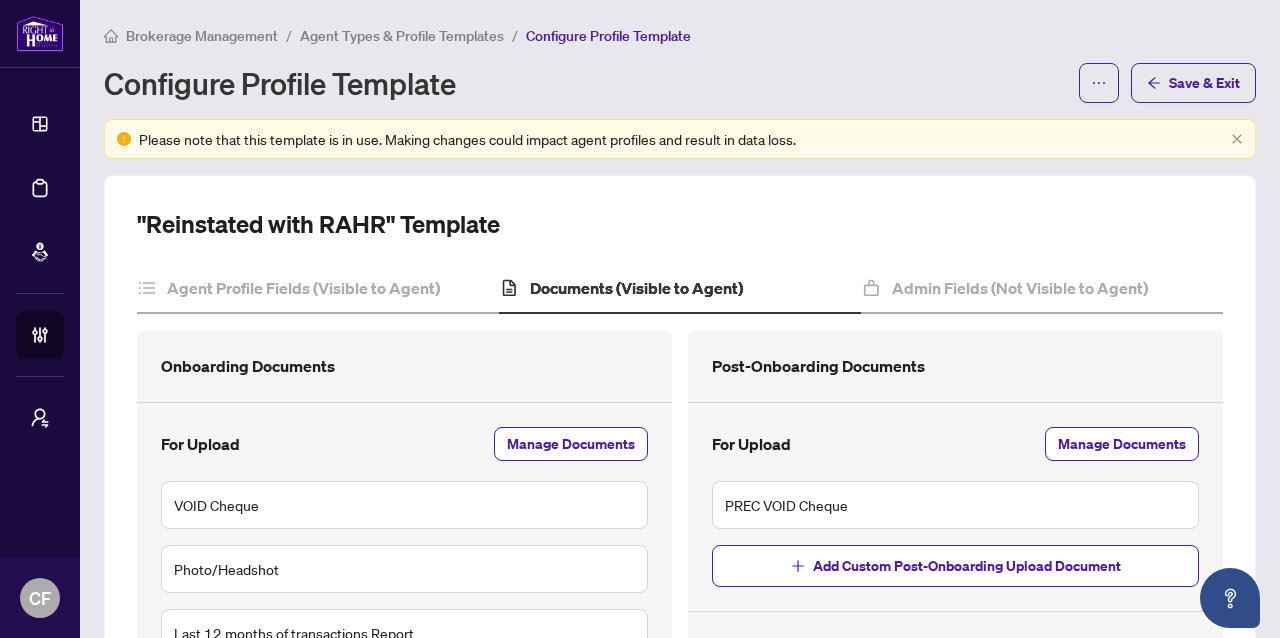 click on "Agent Types & Profile Templates" at bounding box center (402, 36) 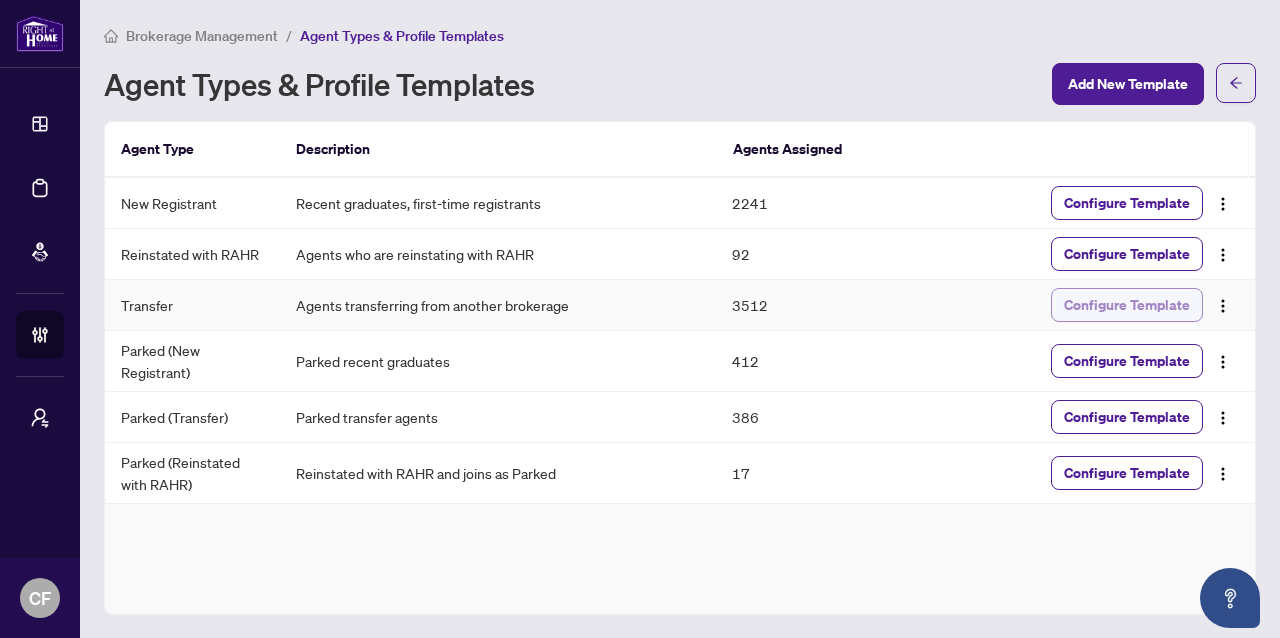 click on "Configure Template" at bounding box center [1127, 305] 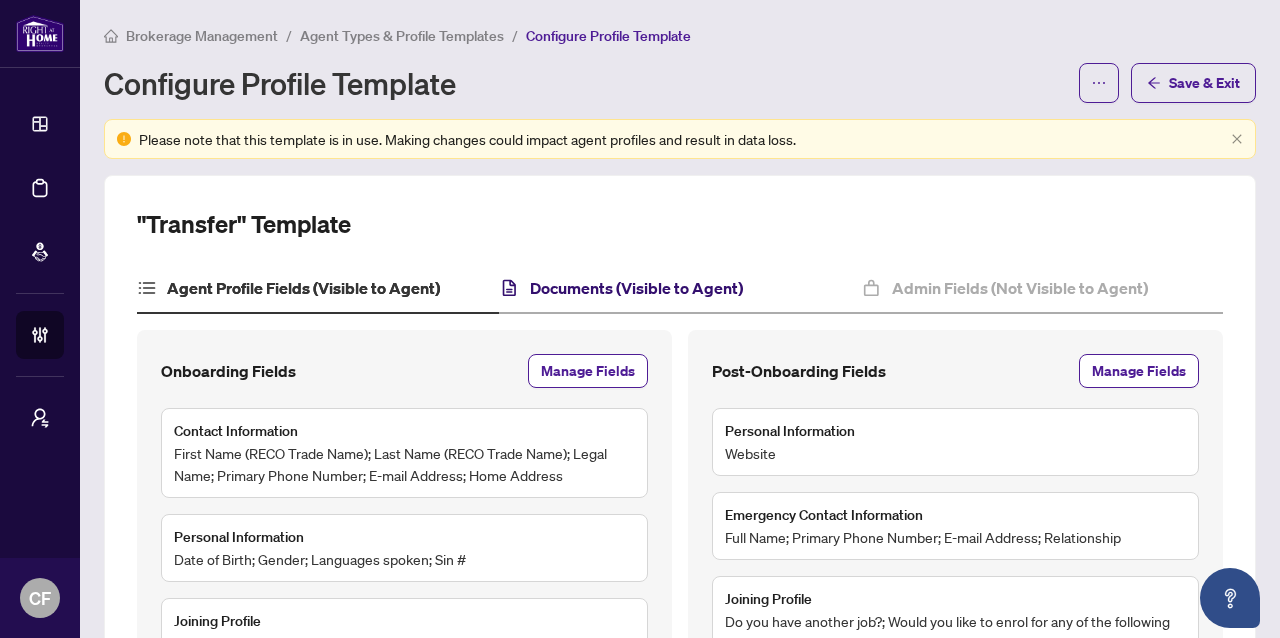 click on "Documents (Visible to Agent)" at bounding box center [636, 288] 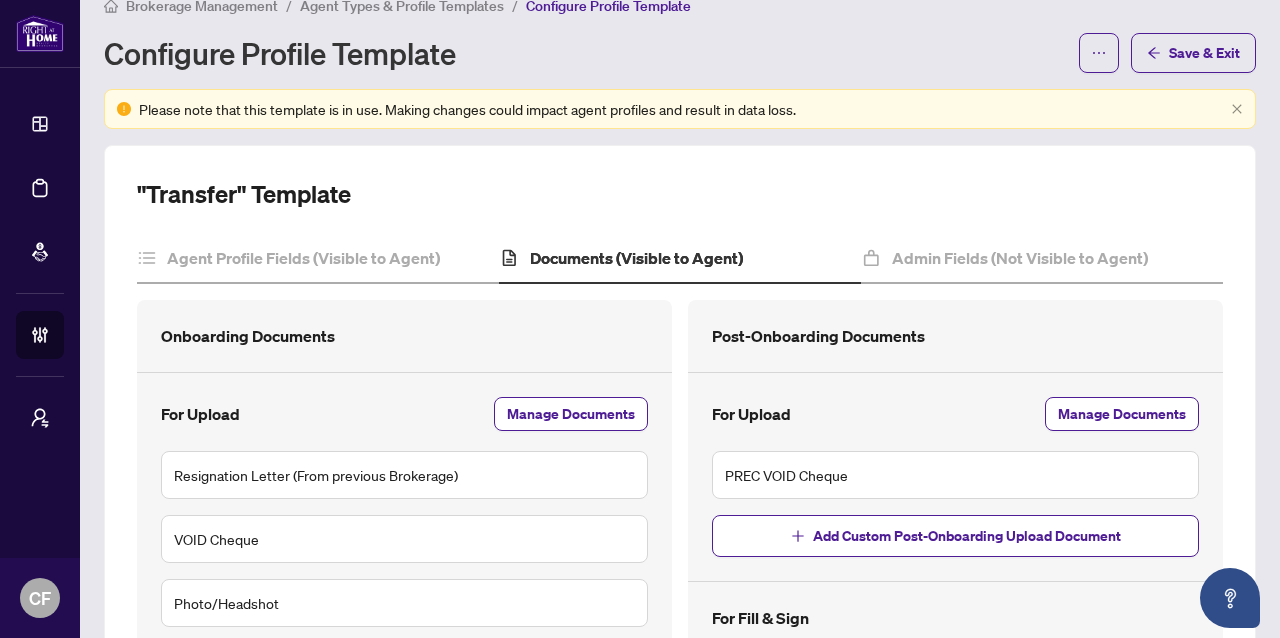 scroll, scrollTop: 0, scrollLeft: 0, axis: both 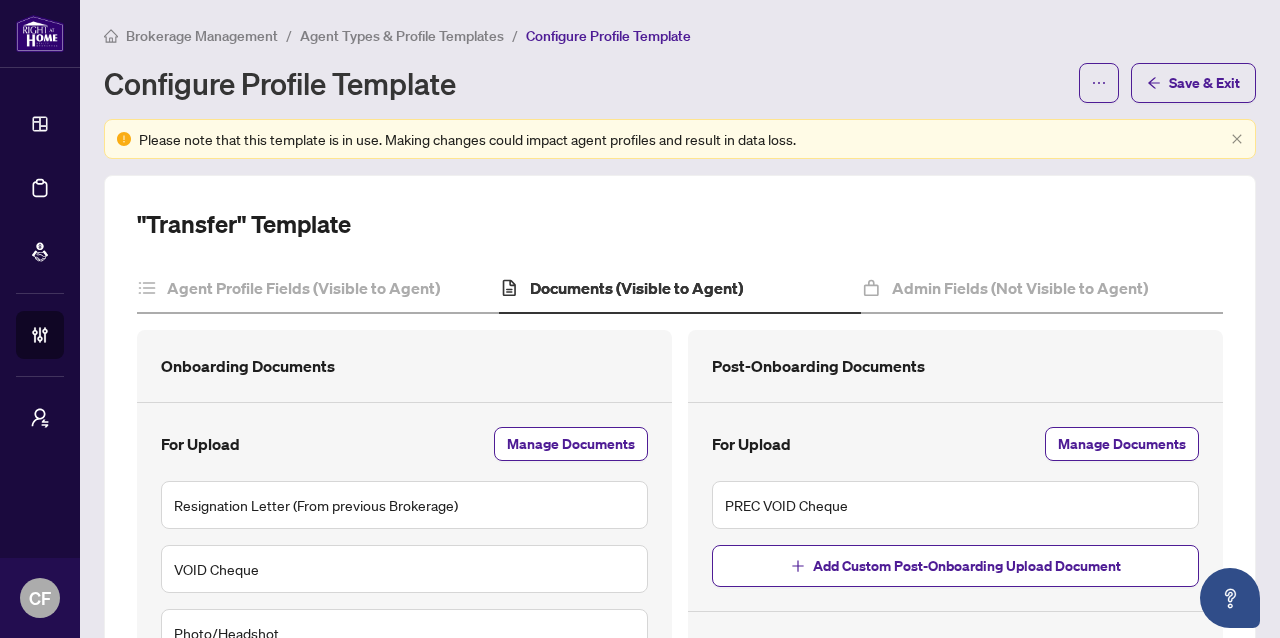 click on "Agent Types & Profile Templates" at bounding box center [402, 36] 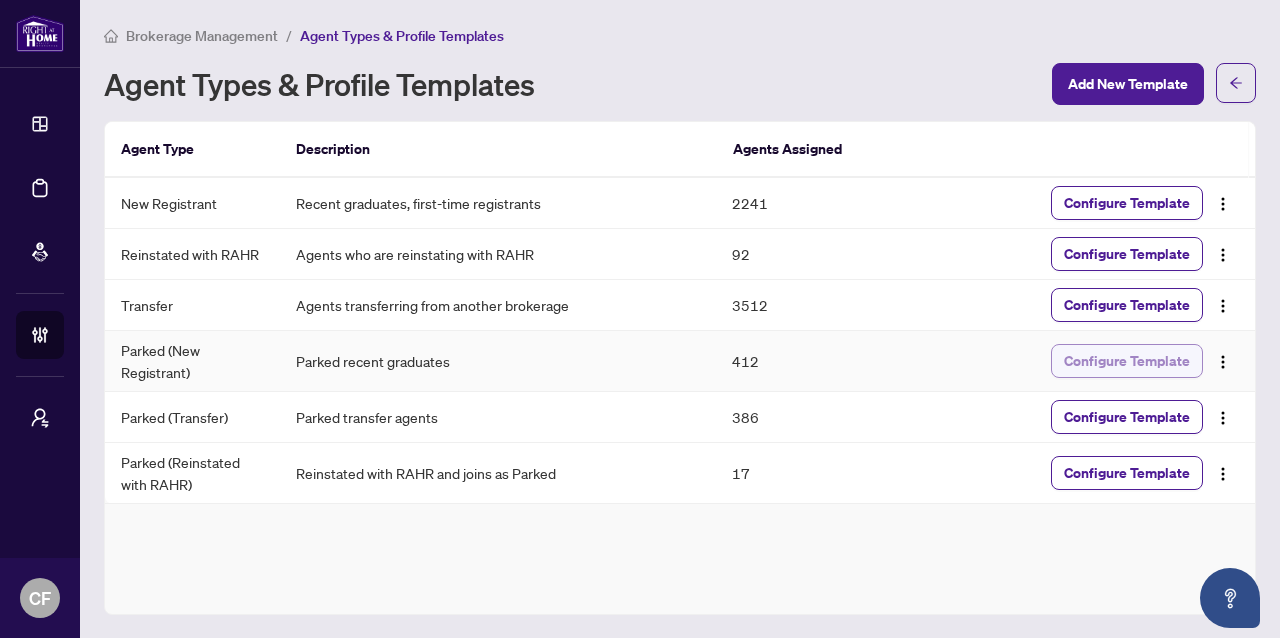 click on "Configure Template" at bounding box center (1127, 361) 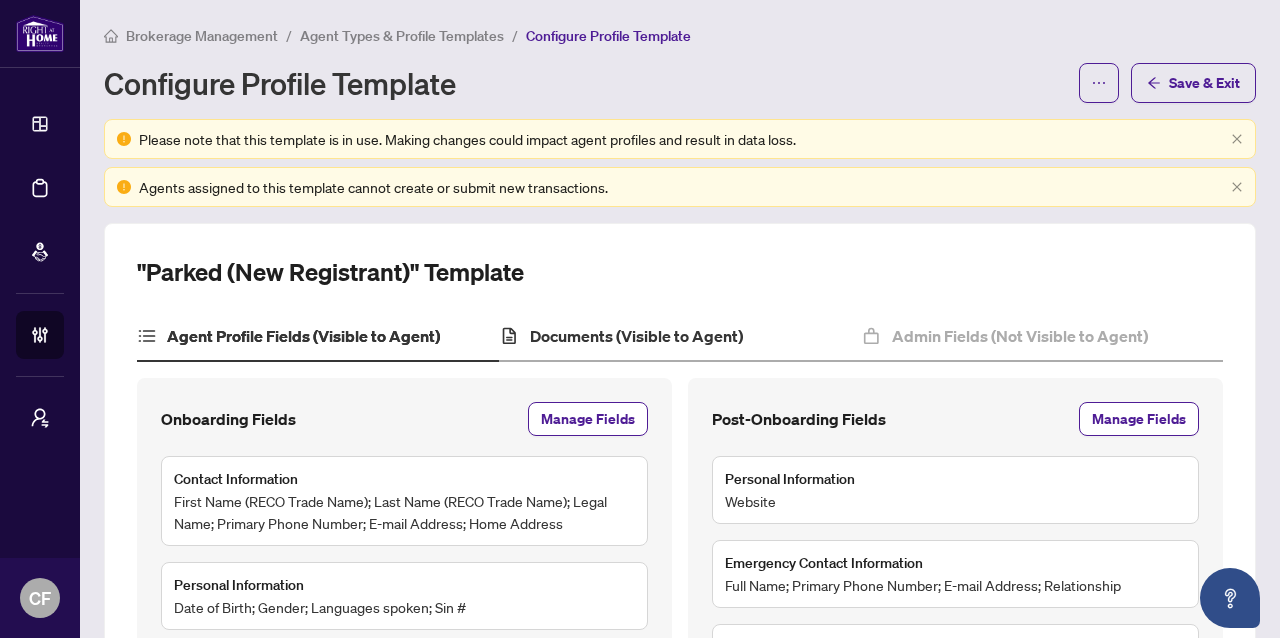 click on "Documents (Visible to Agent)" at bounding box center [680, 337] 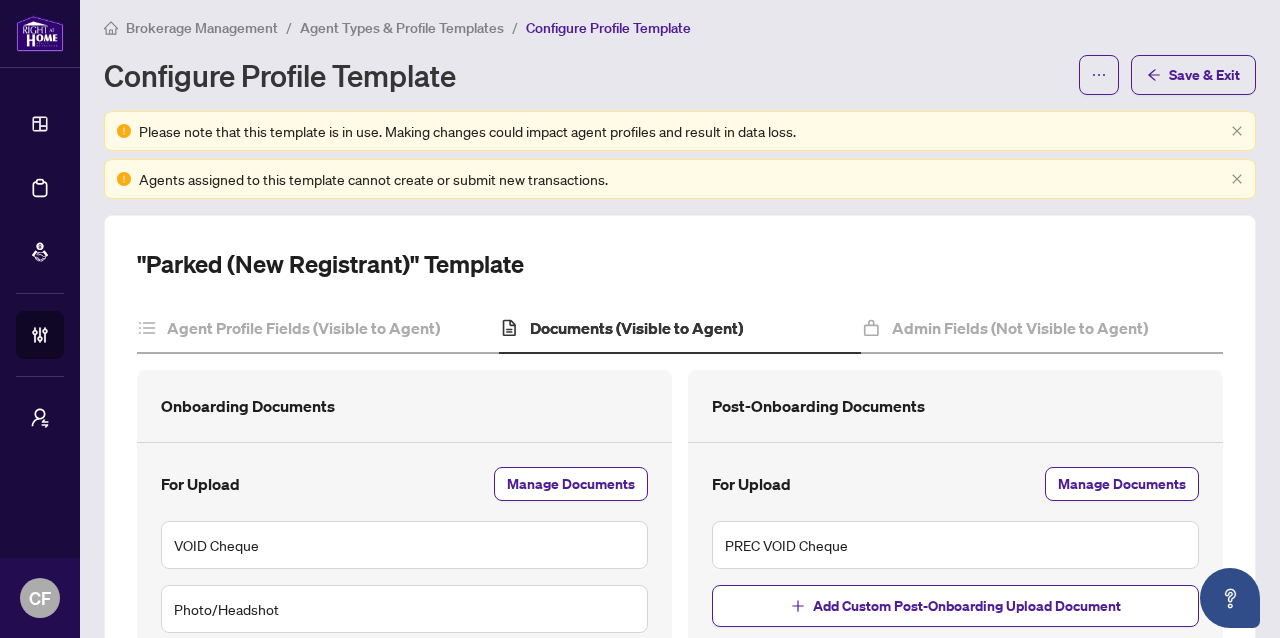 scroll, scrollTop: 0, scrollLeft: 0, axis: both 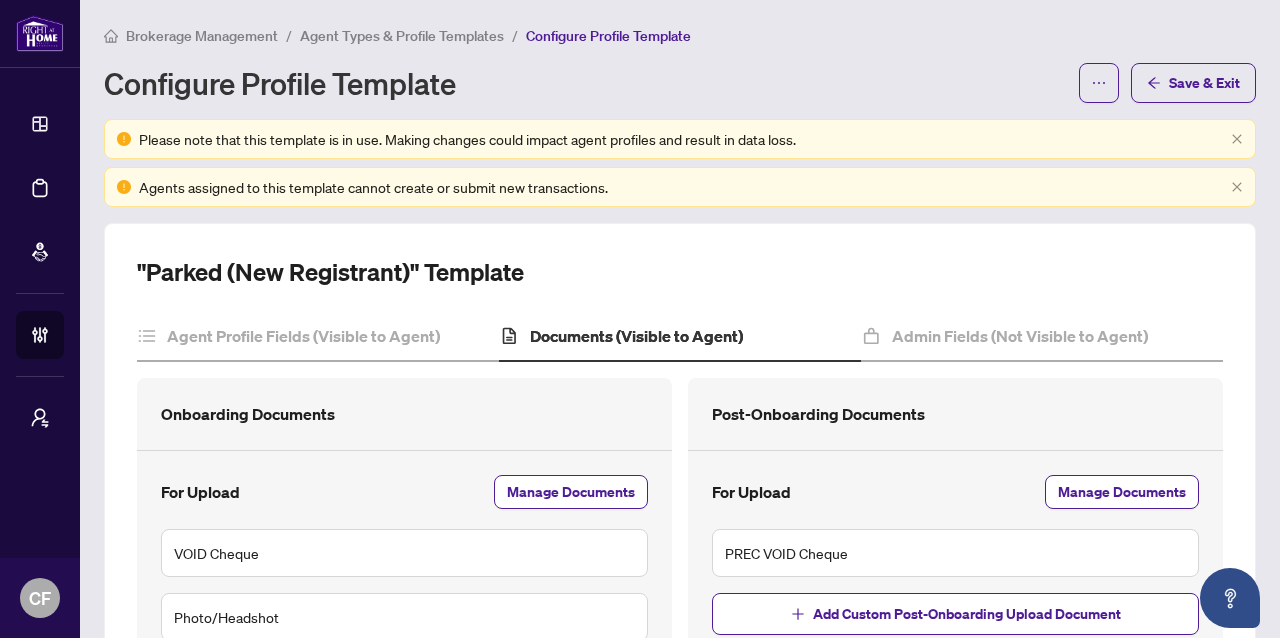 click on "Agent Types & Profile Templates" at bounding box center [402, 36] 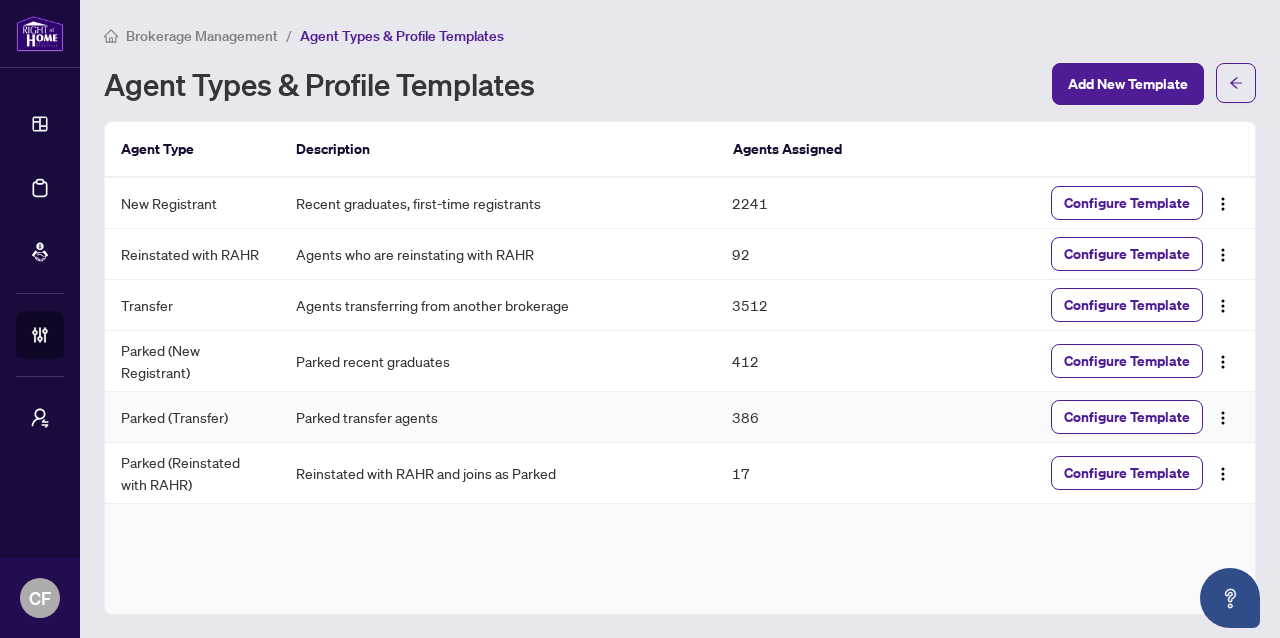 drag, startPoint x: 1099, startPoint y: 429, endPoint x: 952, endPoint y: 442, distance: 147.57372 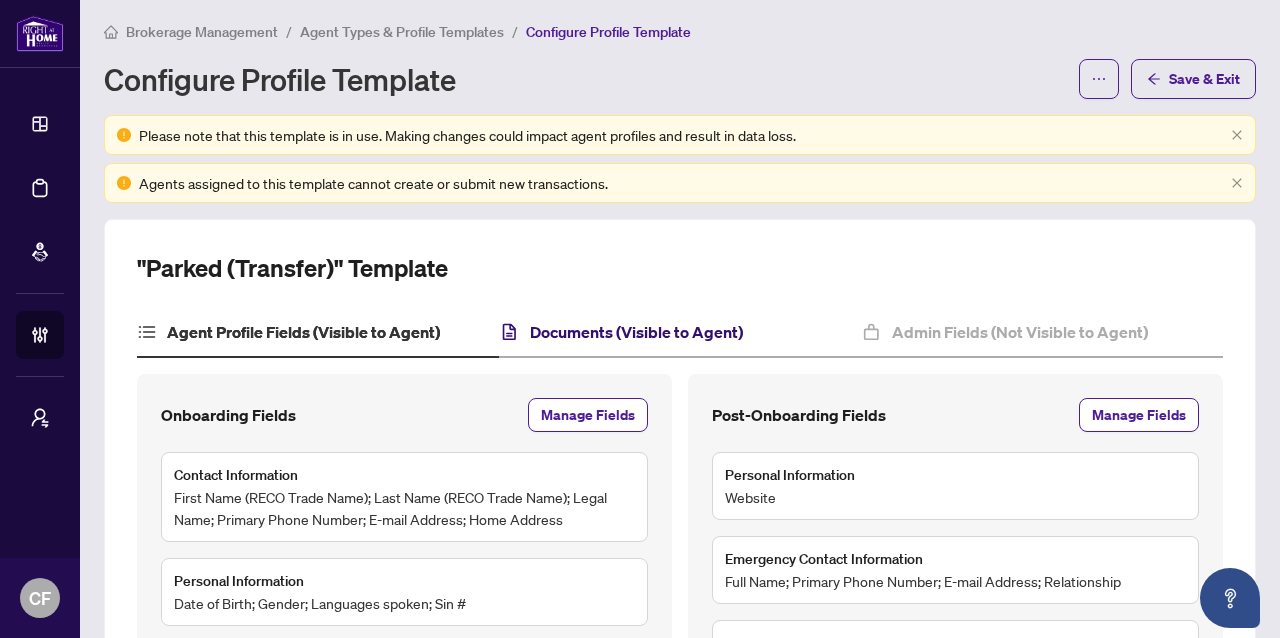 click on "Documents (Visible to Agent)" at bounding box center [636, 332] 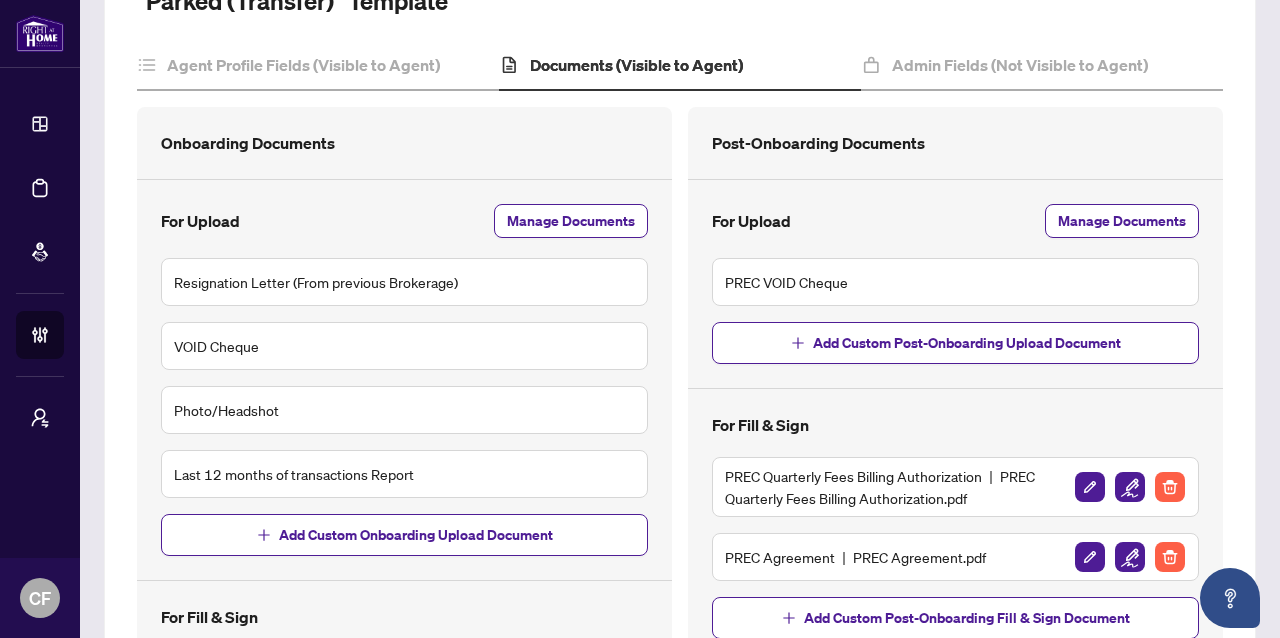 scroll, scrollTop: 0, scrollLeft: 0, axis: both 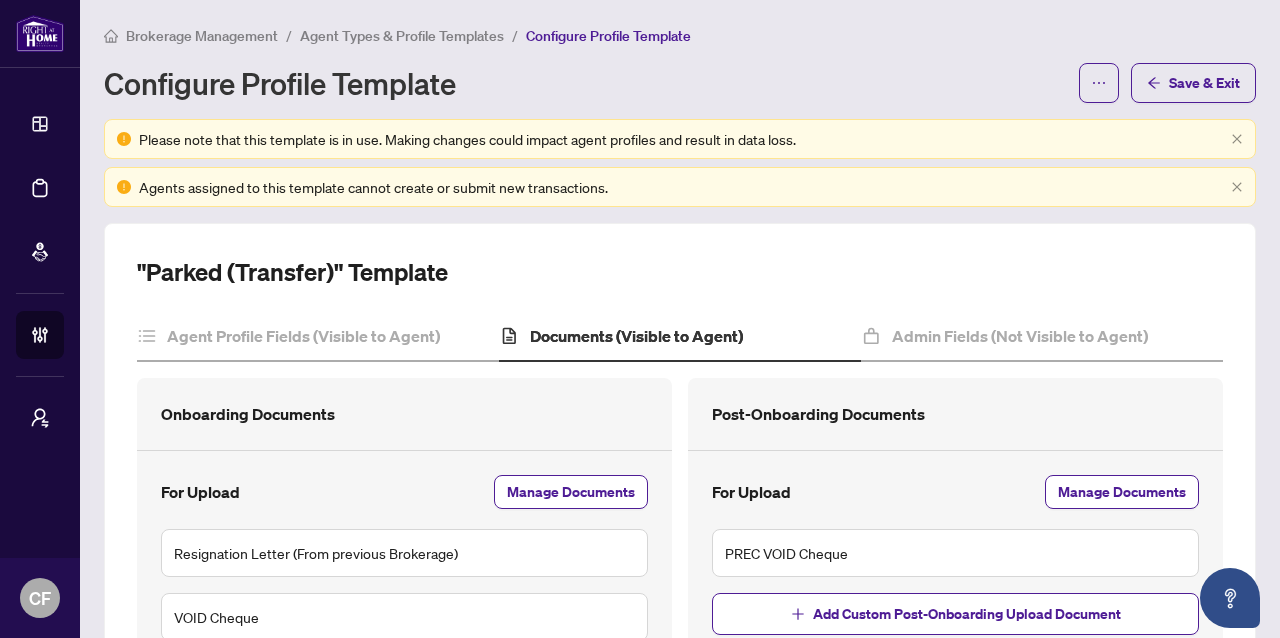 click on "Agent Types & Profile Templates" at bounding box center (402, 36) 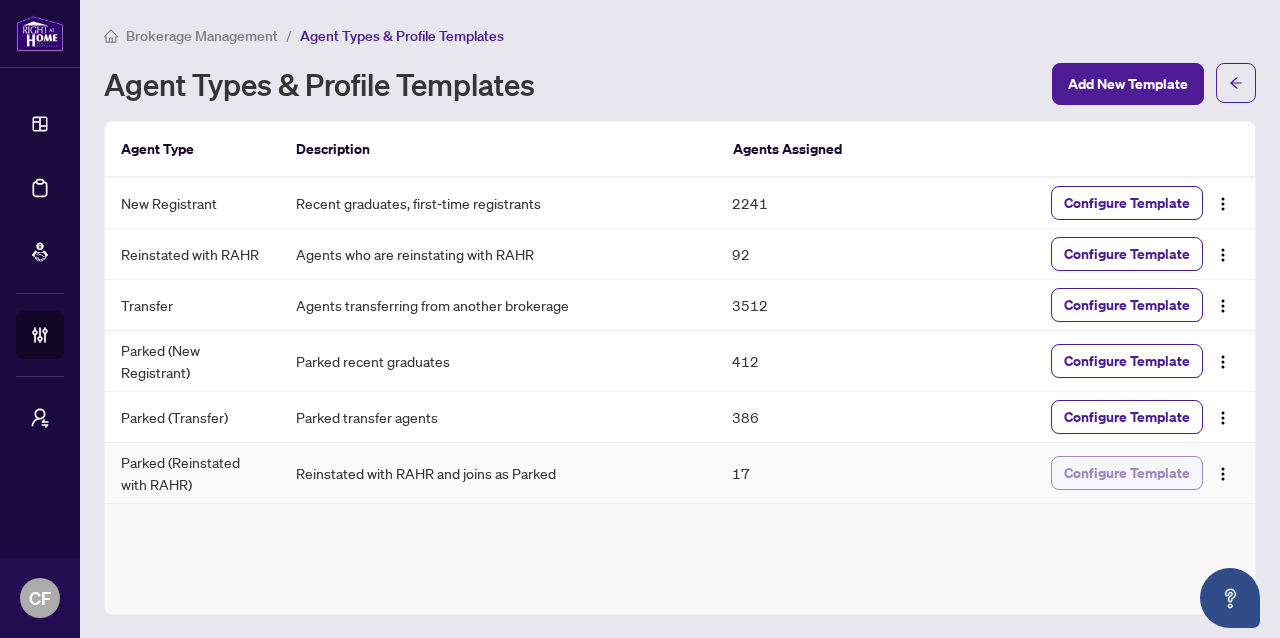 click on "Configure Template" at bounding box center [1127, 473] 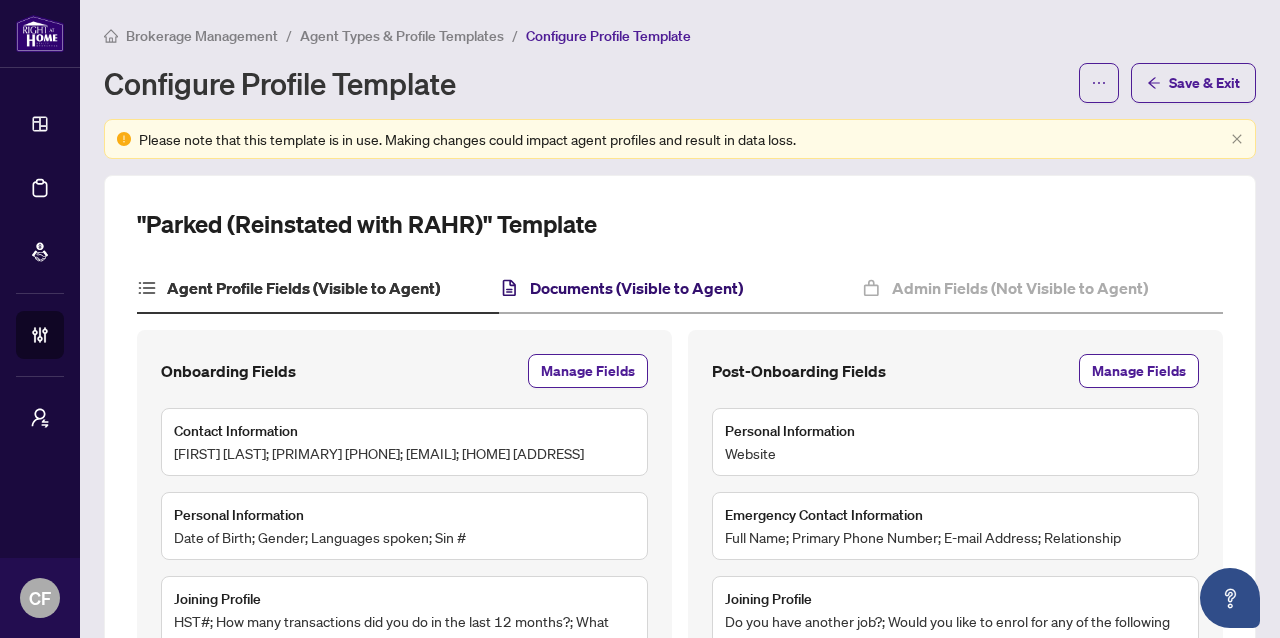 click on "Documents (Visible to Agent)" at bounding box center (636, 288) 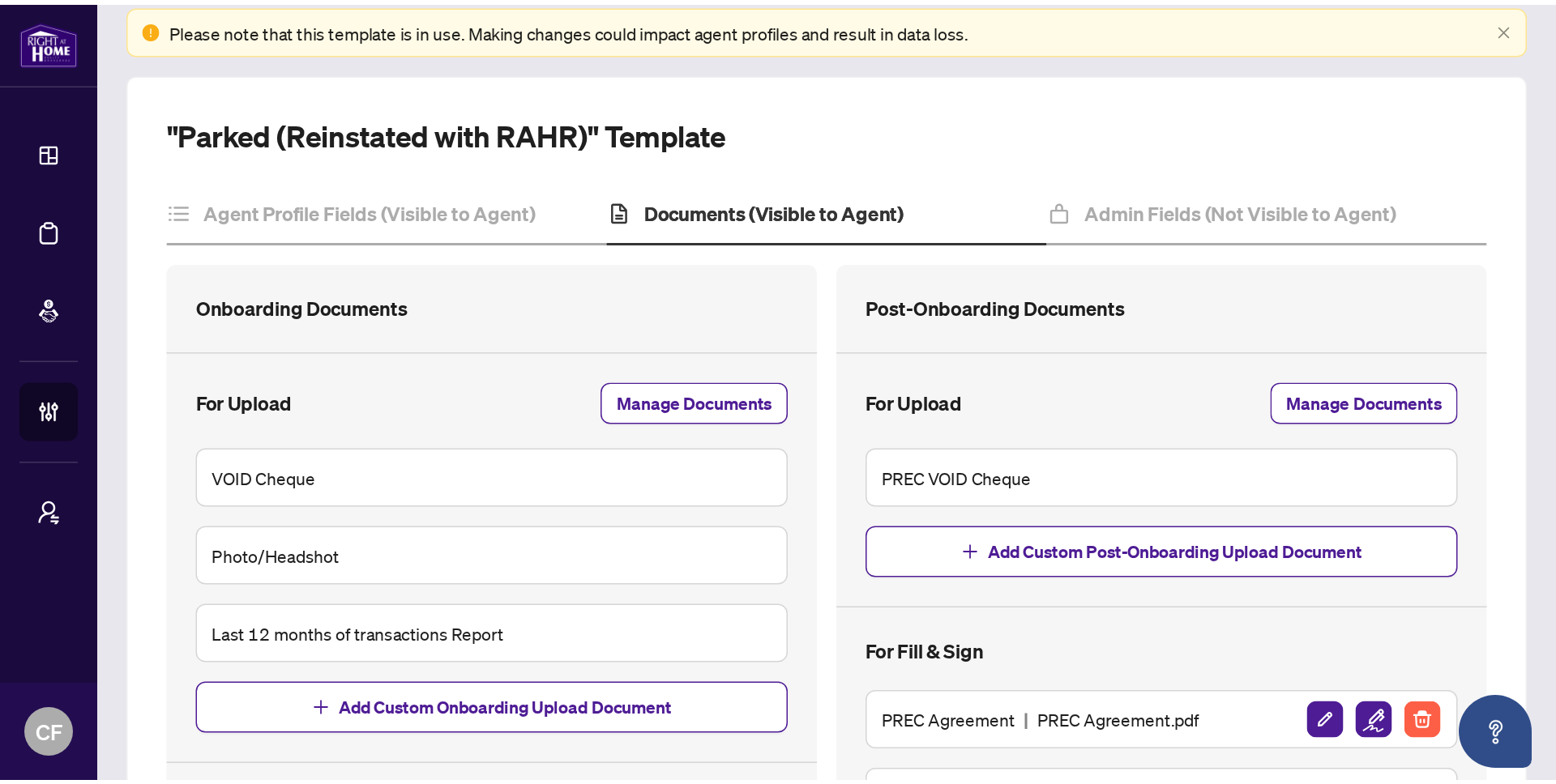 scroll, scrollTop: 0, scrollLeft: 0, axis: both 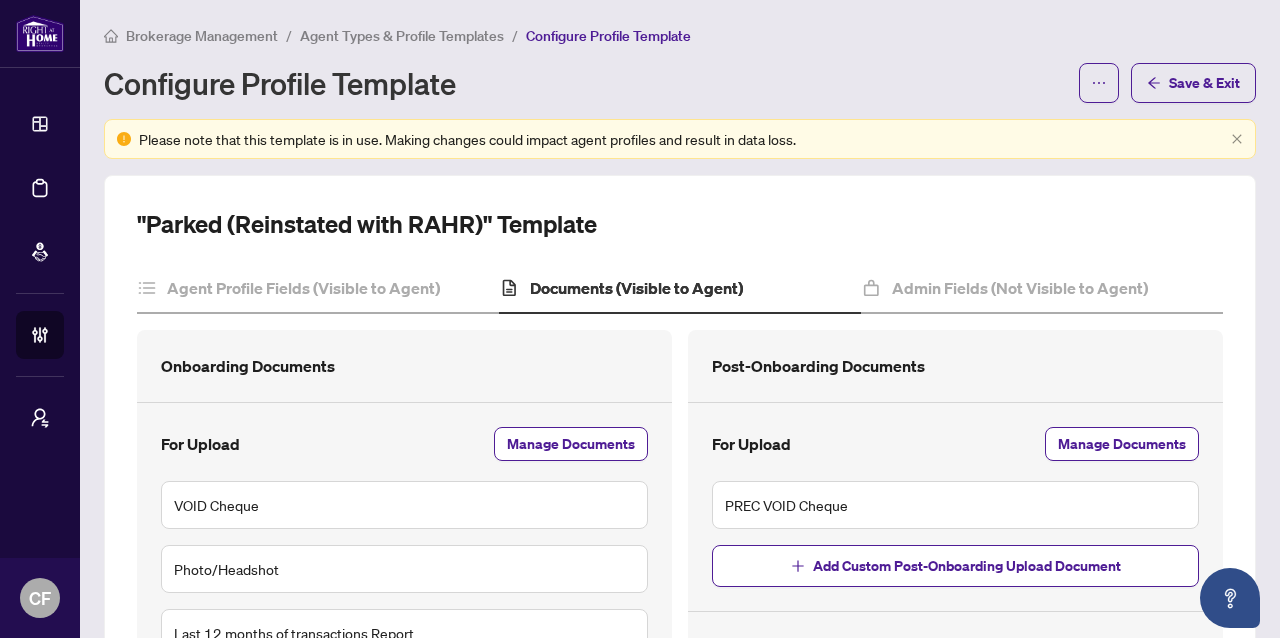 click on "Brokerage Management" at bounding box center [202, 36] 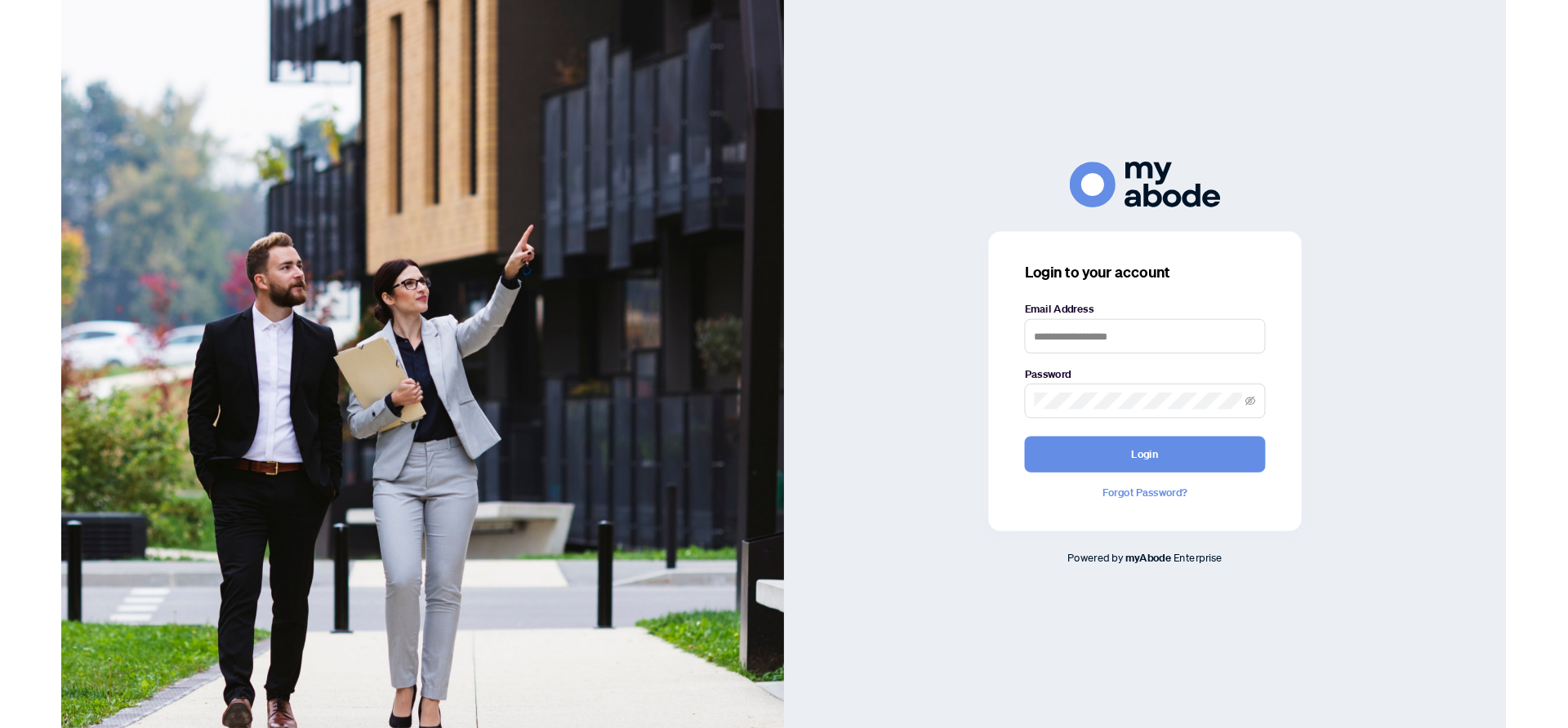 scroll, scrollTop: 0, scrollLeft: 0, axis: both 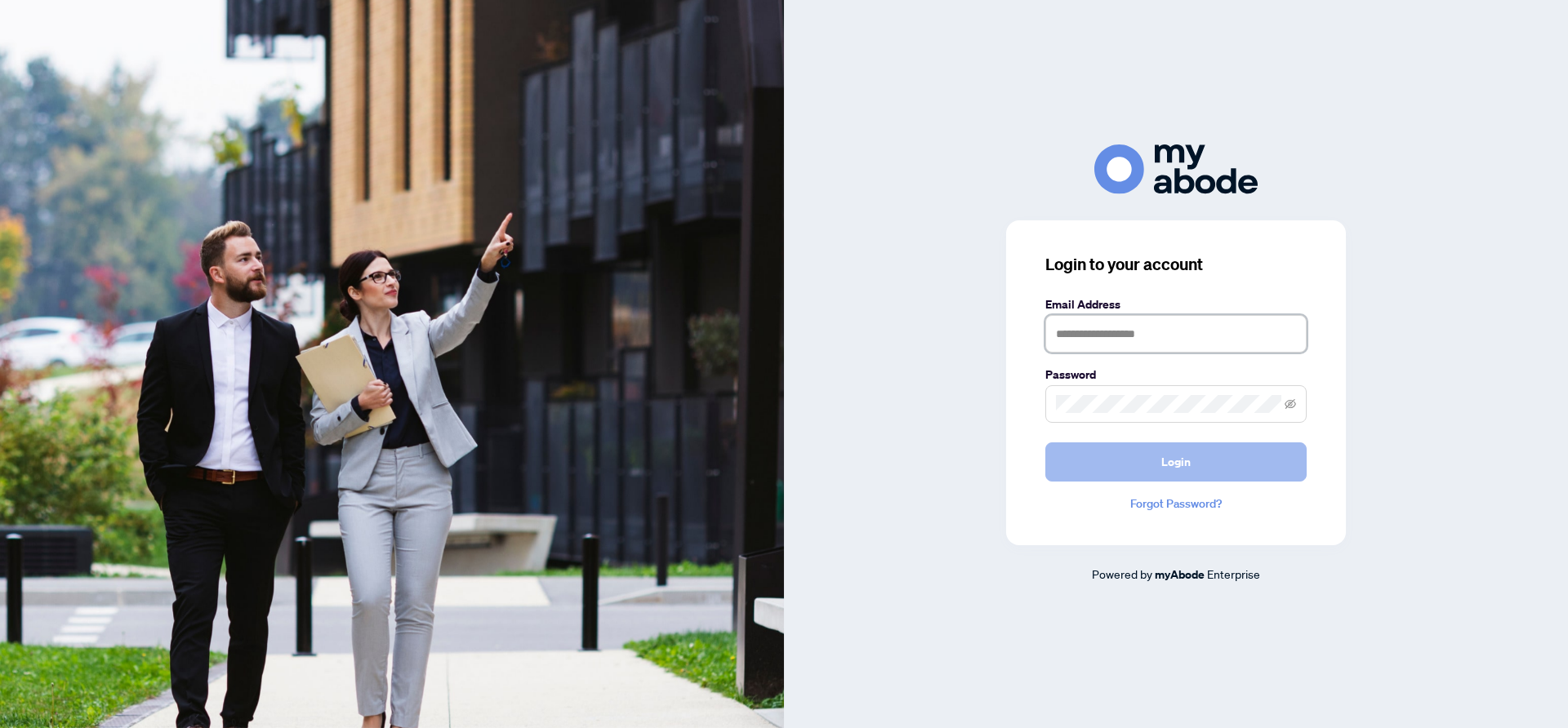 type on "**********" 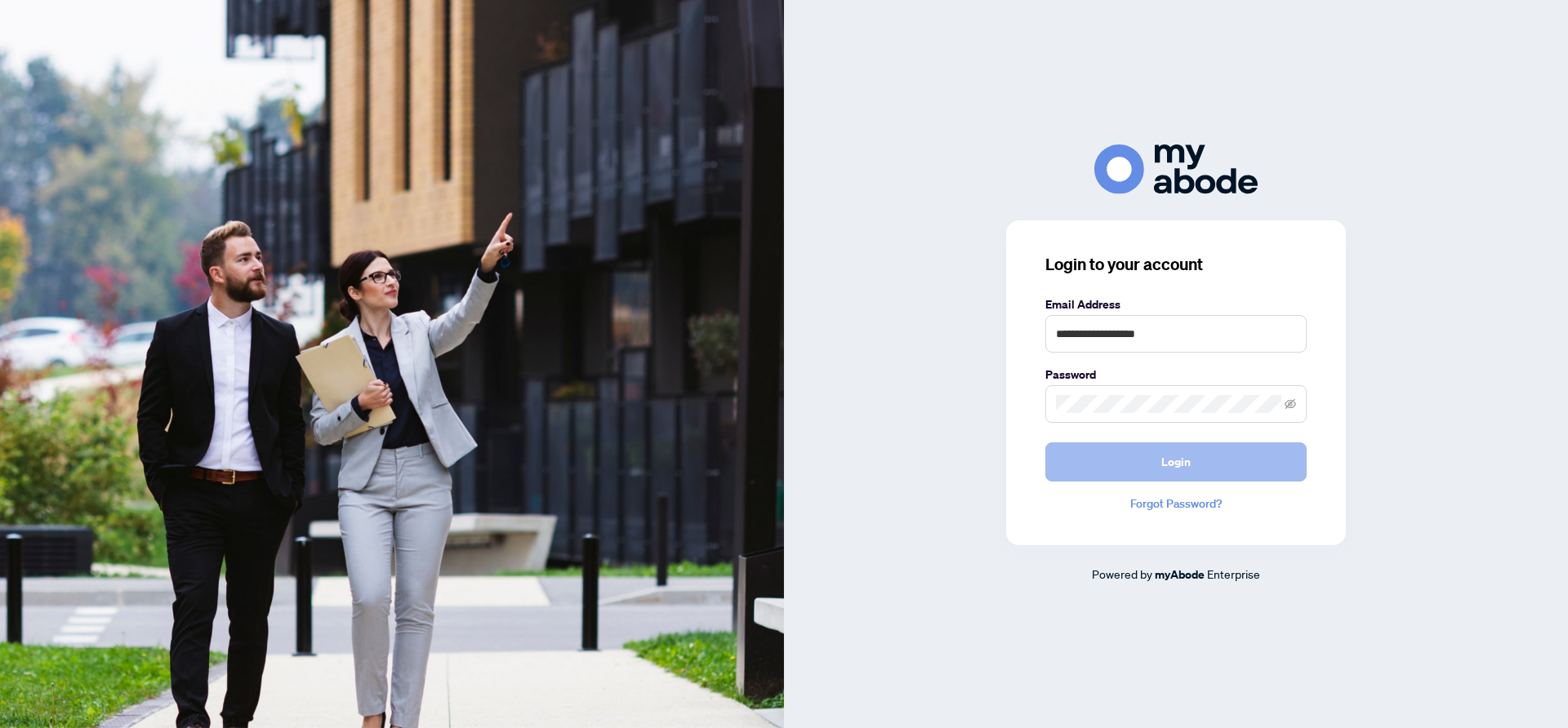 click on "Login" at bounding box center [1176, 462] 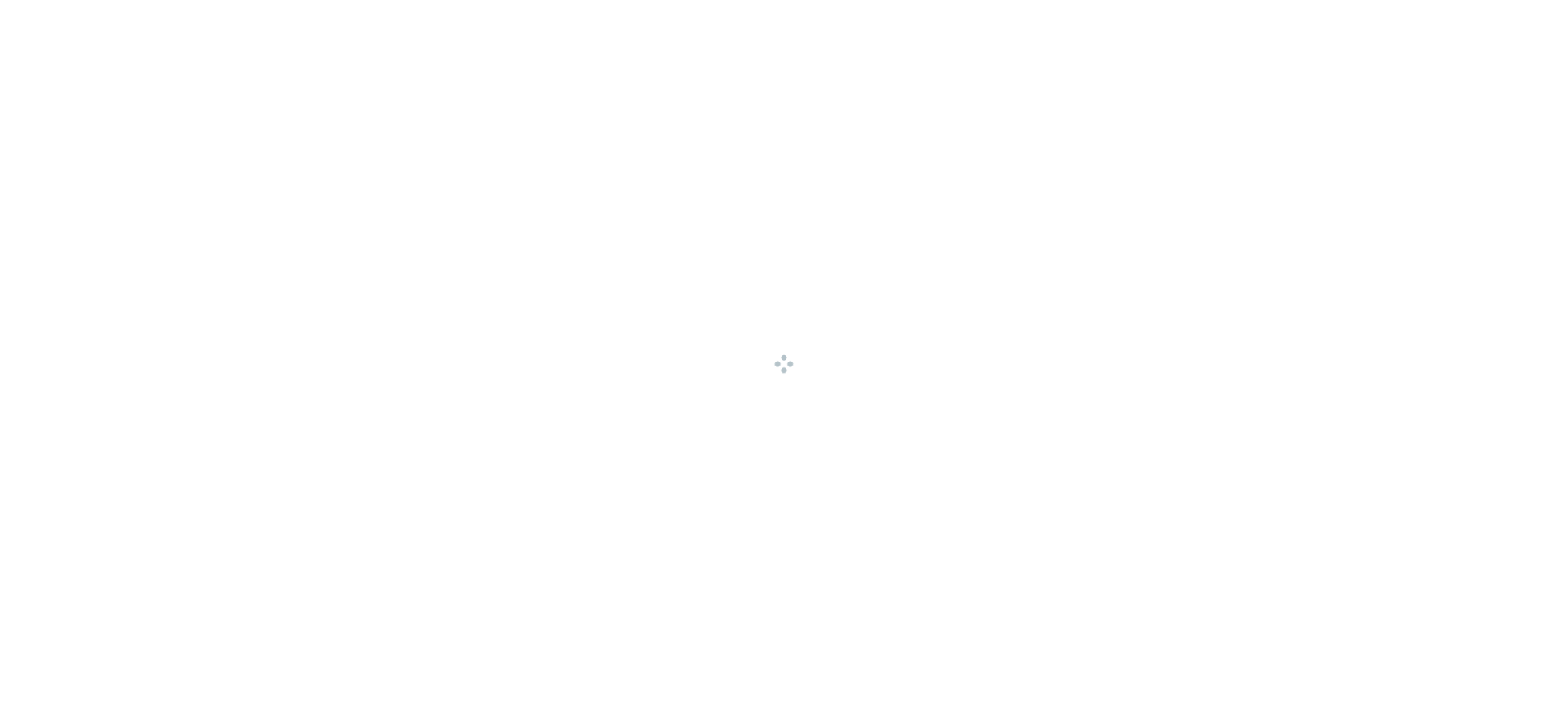 scroll, scrollTop: 0, scrollLeft: 0, axis: both 